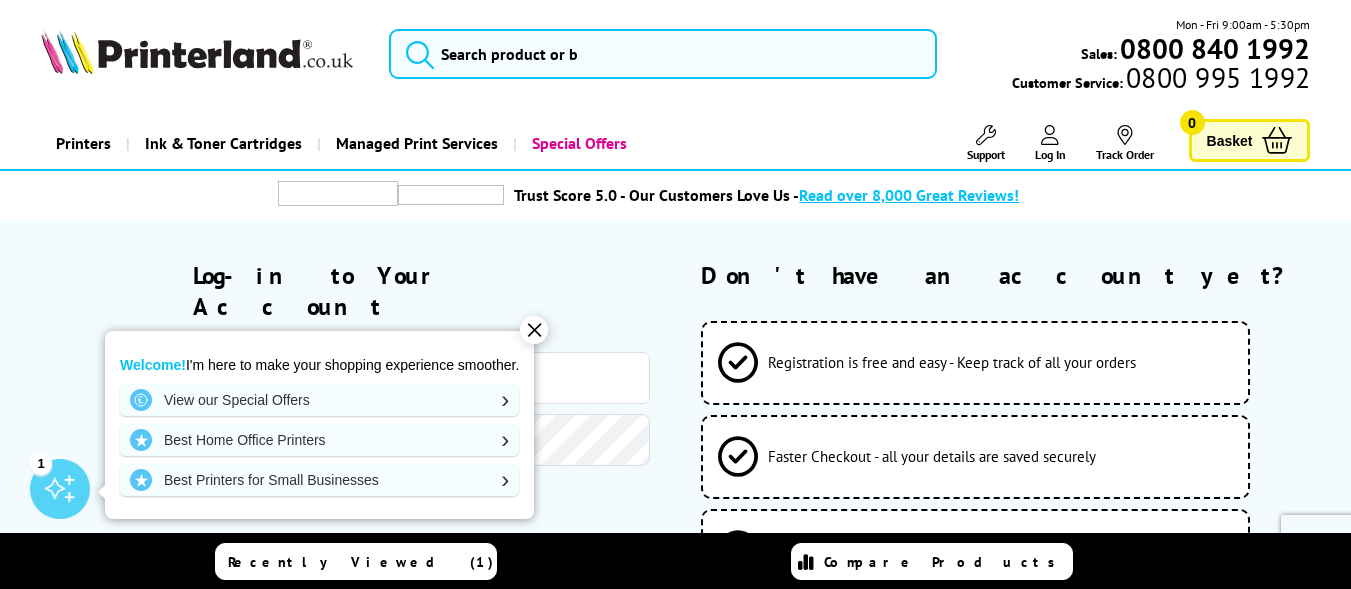 scroll, scrollTop: 0, scrollLeft: 0, axis: both 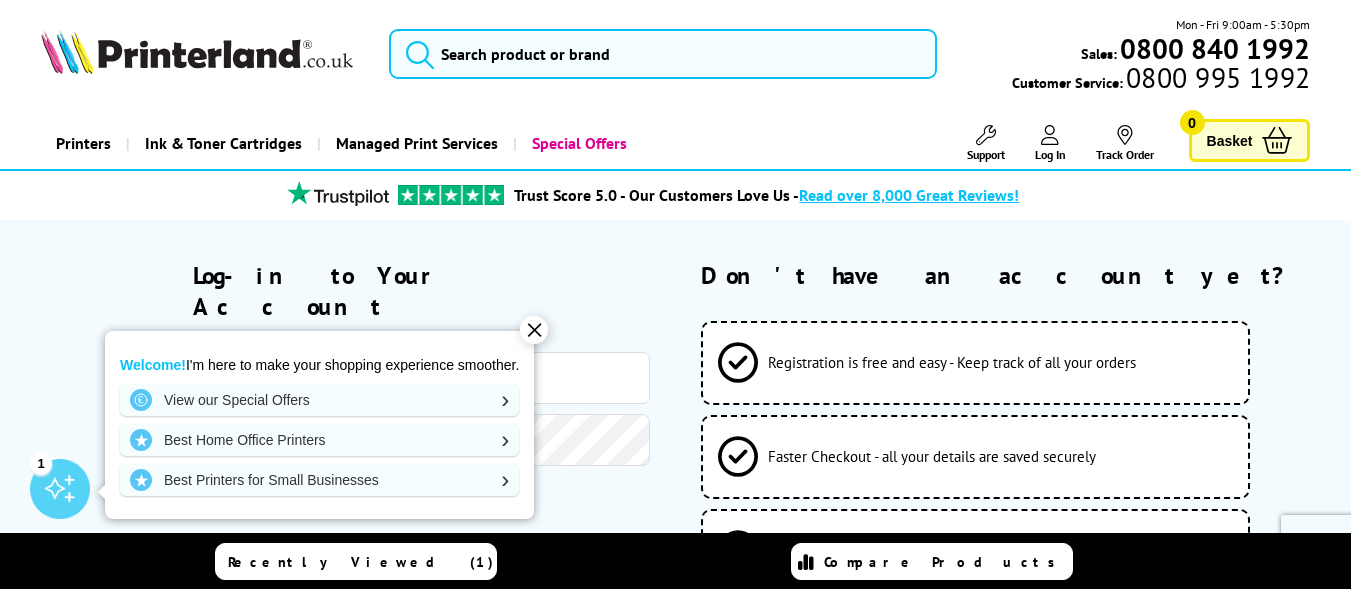 click at bounding box center (421, 378) 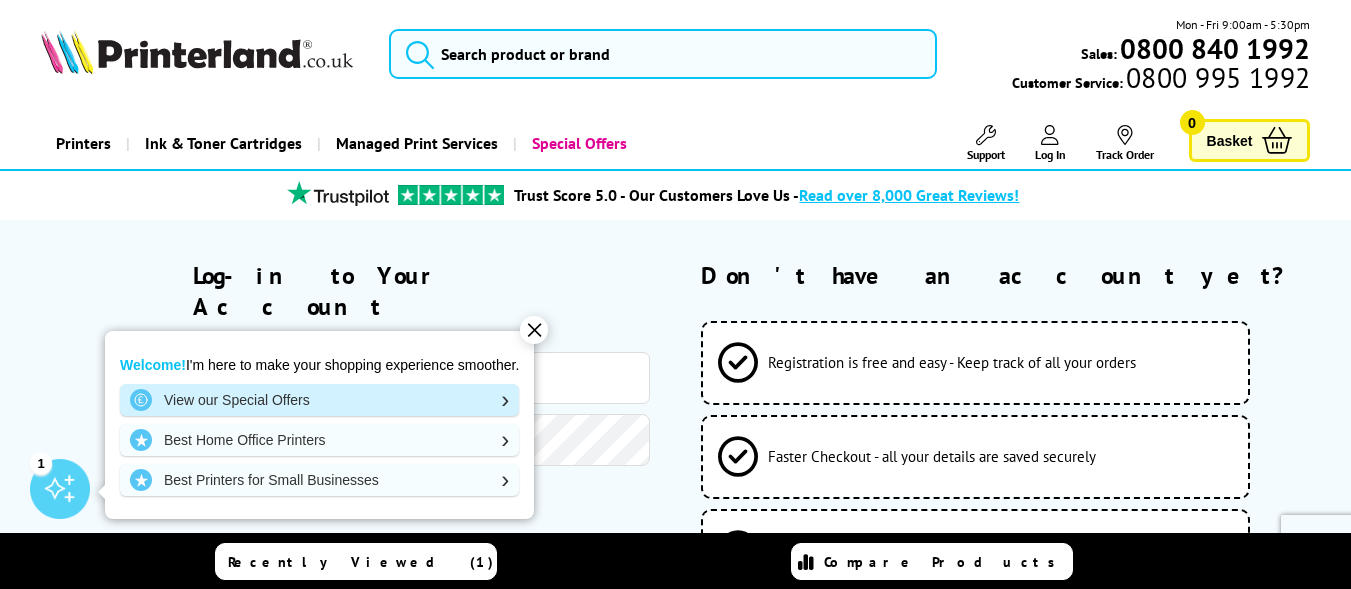 type on "barbaraspurr@[REDACTED].com" 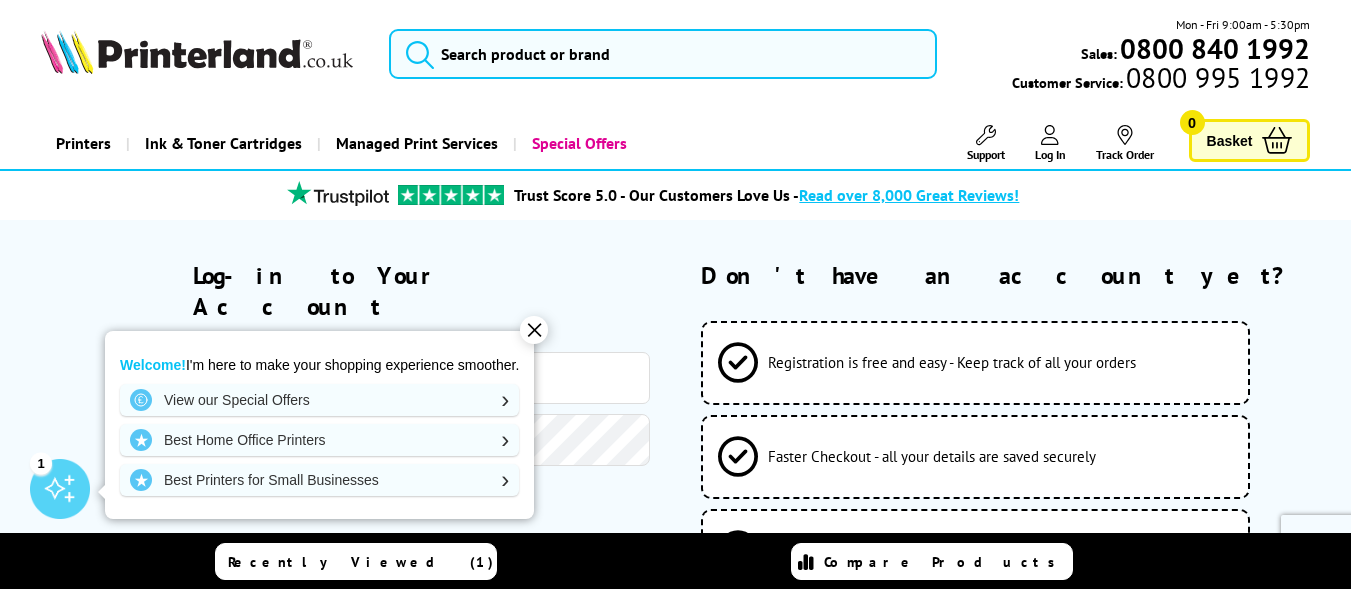 click on "✕" at bounding box center (534, 330) 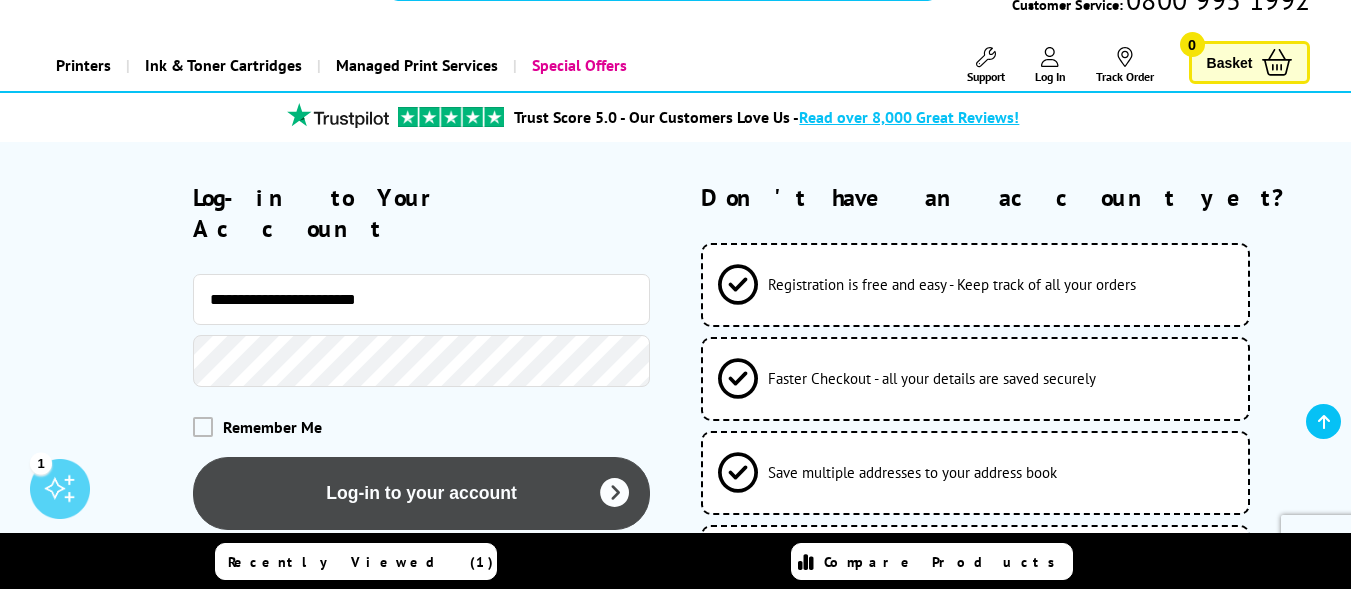 scroll, scrollTop: 200, scrollLeft: 0, axis: vertical 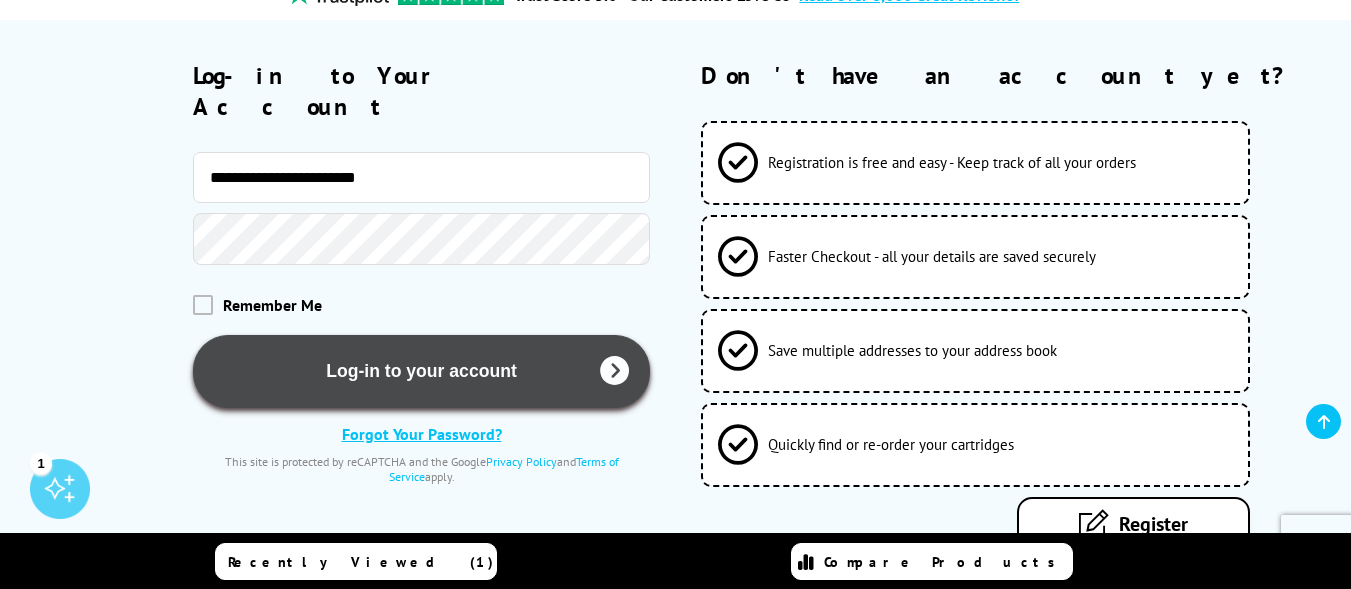 click on "Log-in to your account" at bounding box center [421, 371] 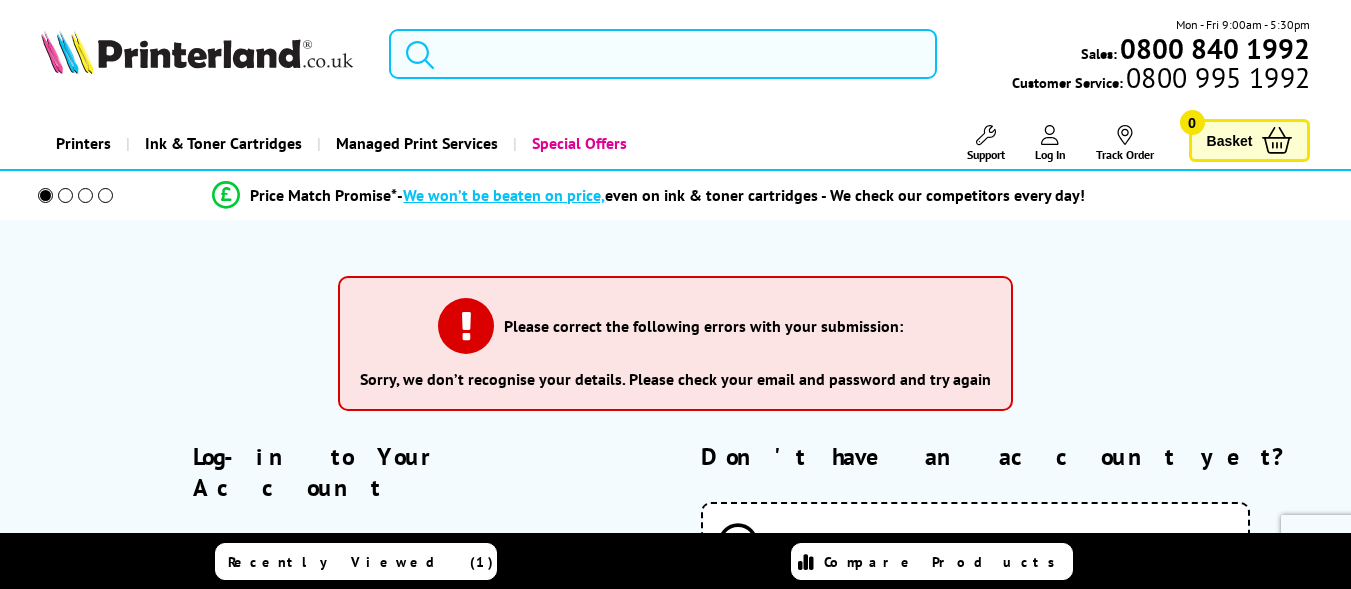 scroll, scrollTop: 0, scrollLeft: 0, axis: both 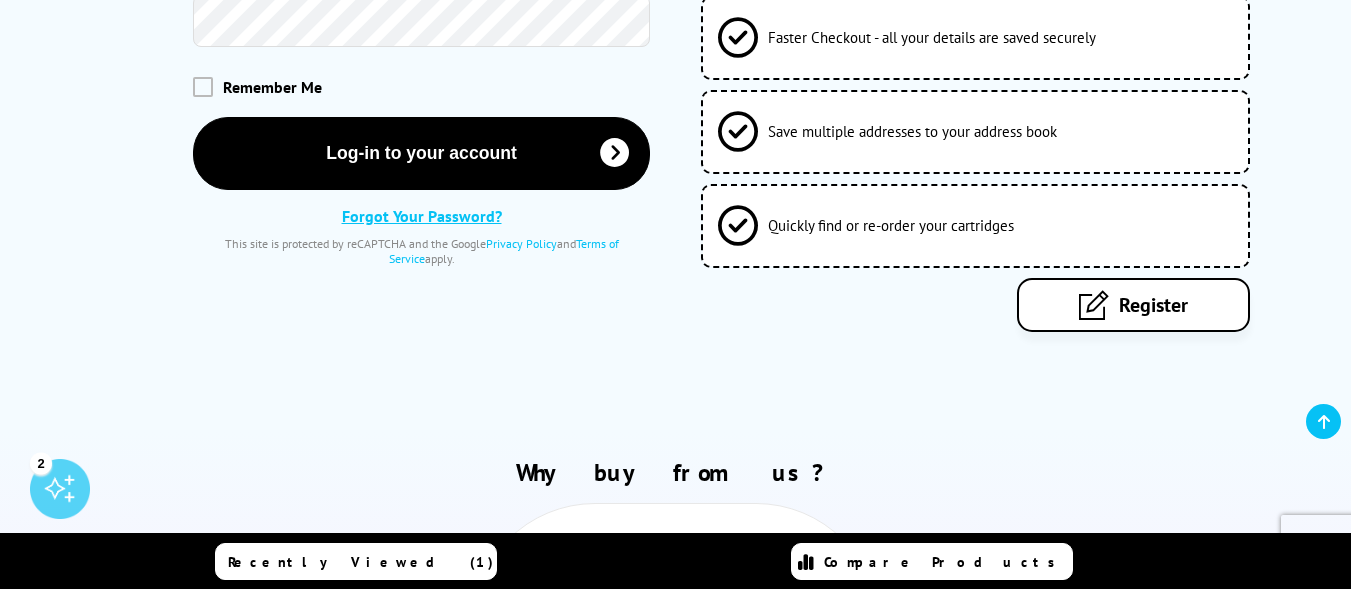 click on "Register" at bounding box center (1153, 305) 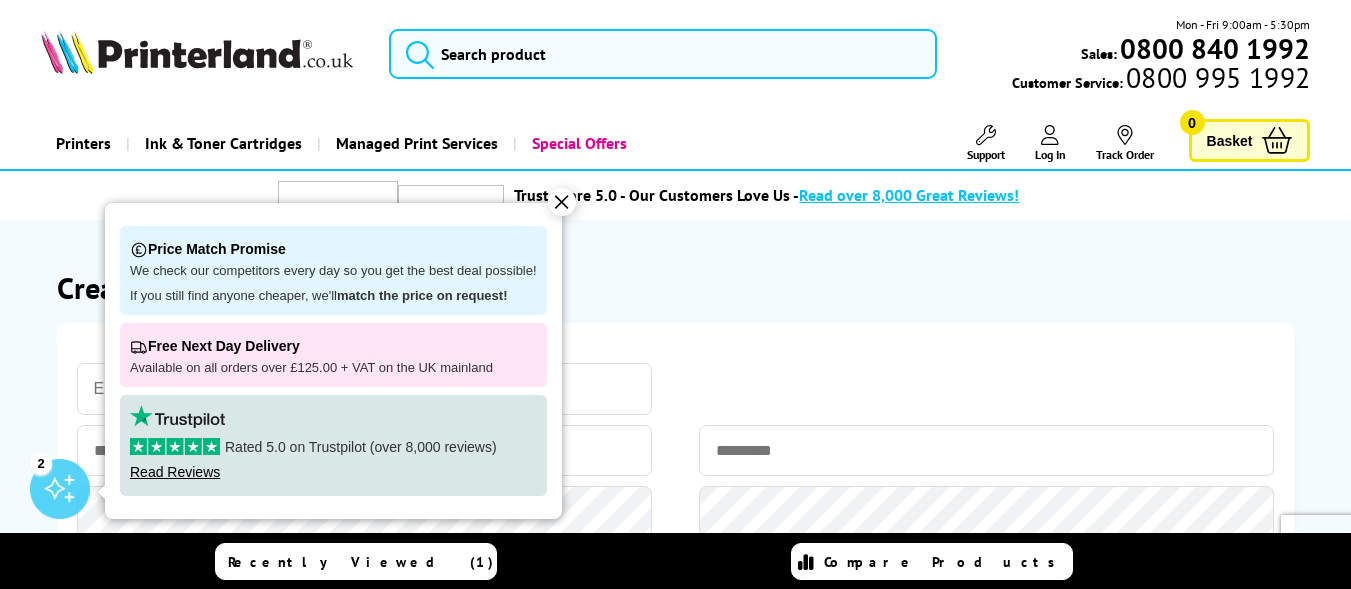 click on "✕
Price Match Promise
We check our competitors every day so
you get the best deal possible!
If you still find anyone cheaper, we'll  match the price on request!
Free Next Day Delivery
Available on all orders over £125.00 + VAT on the UK mainland
Rated 5.0 on Trustpilot (over 8,000 reviews)
Read Reviews" at bounding box center [333, 356] 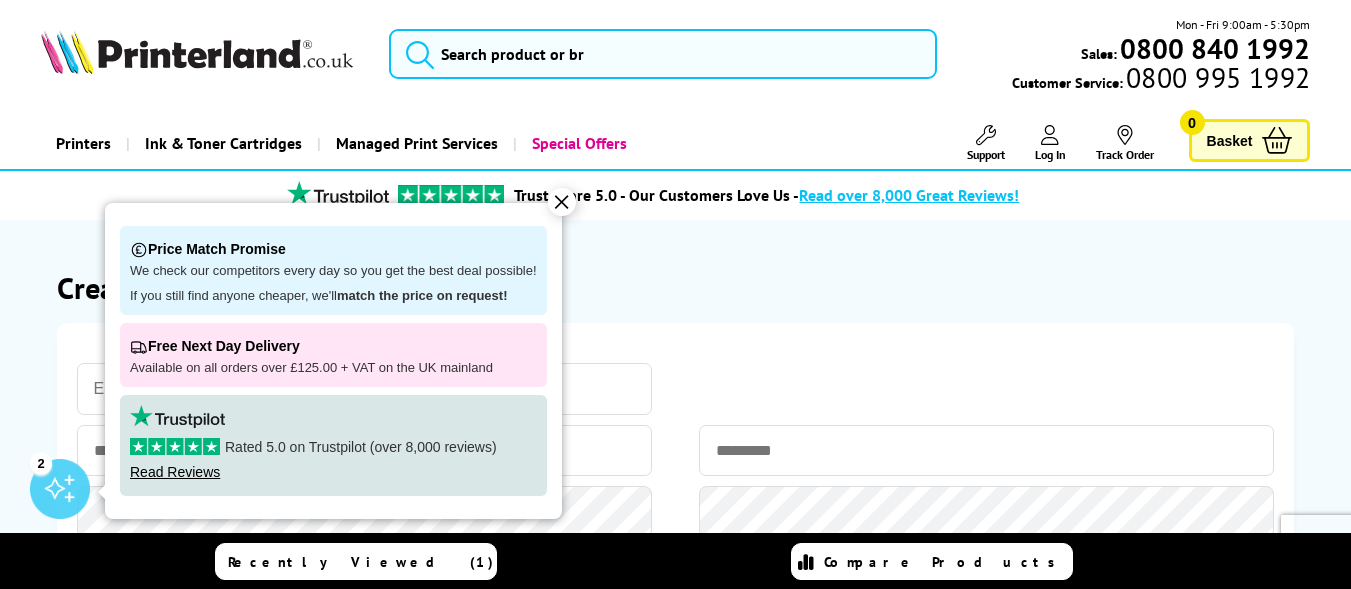 scroll, scrollTop: 0, scrollLeft: 0, axis: both 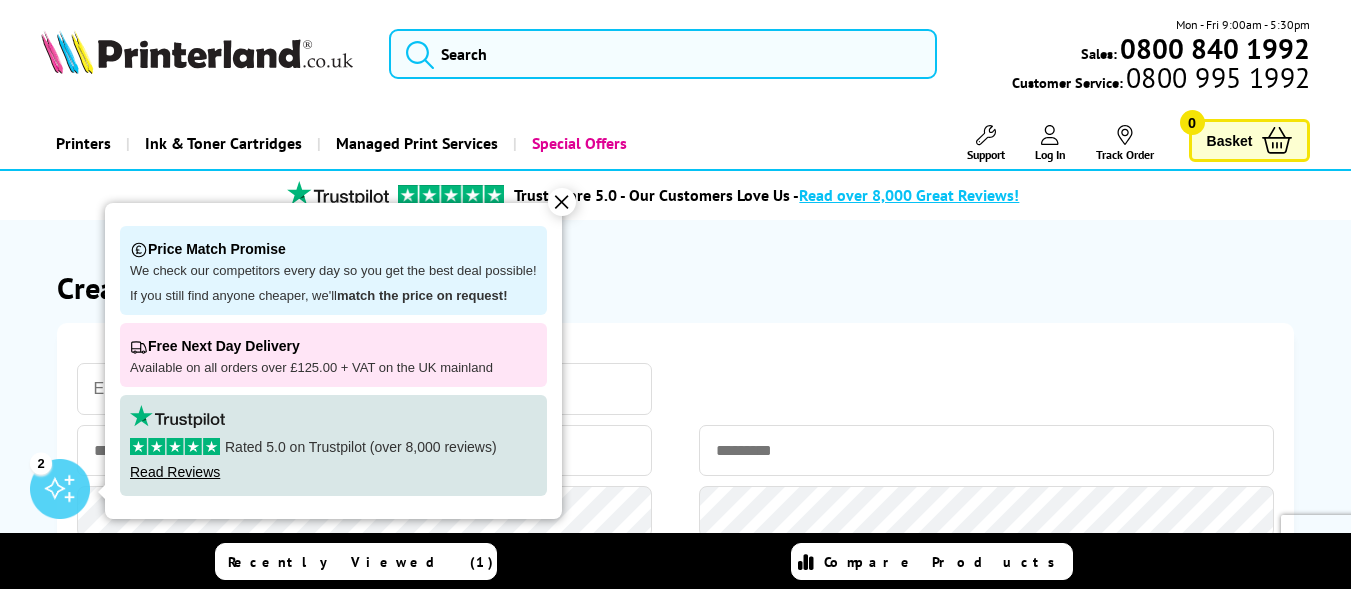 click on "✕" at bounding box center [562, 202] 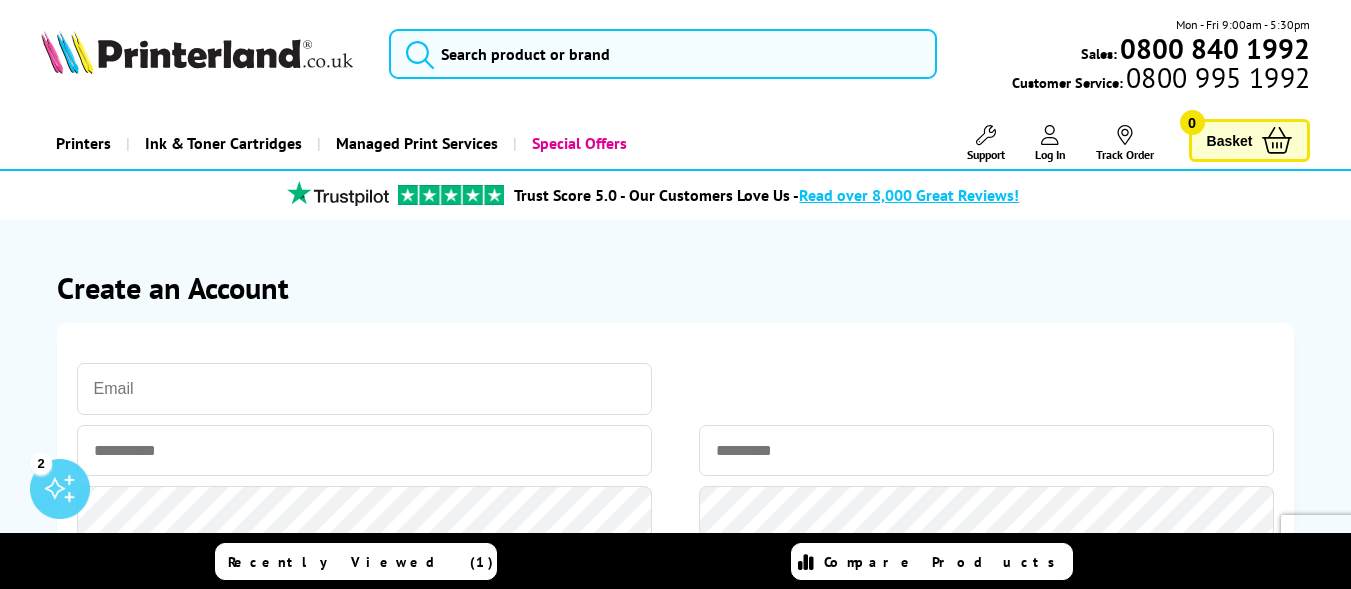 click at bounding box center (364, 389) 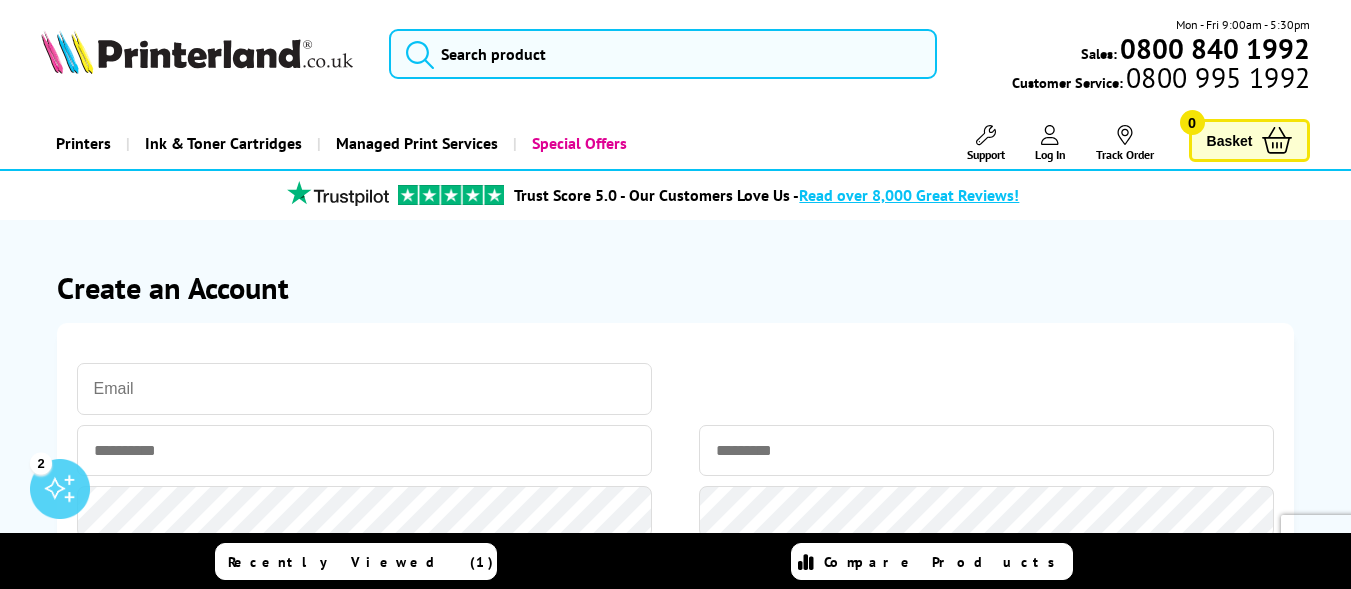 type on "[EMAIL]" 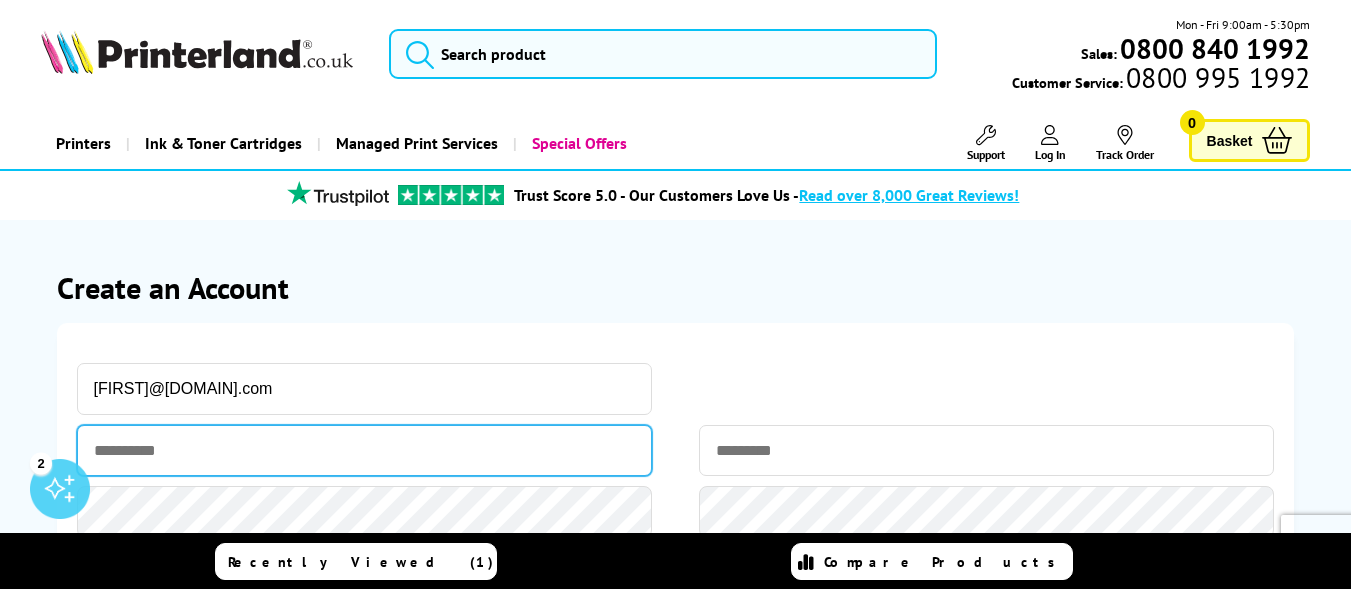 type on "*******" 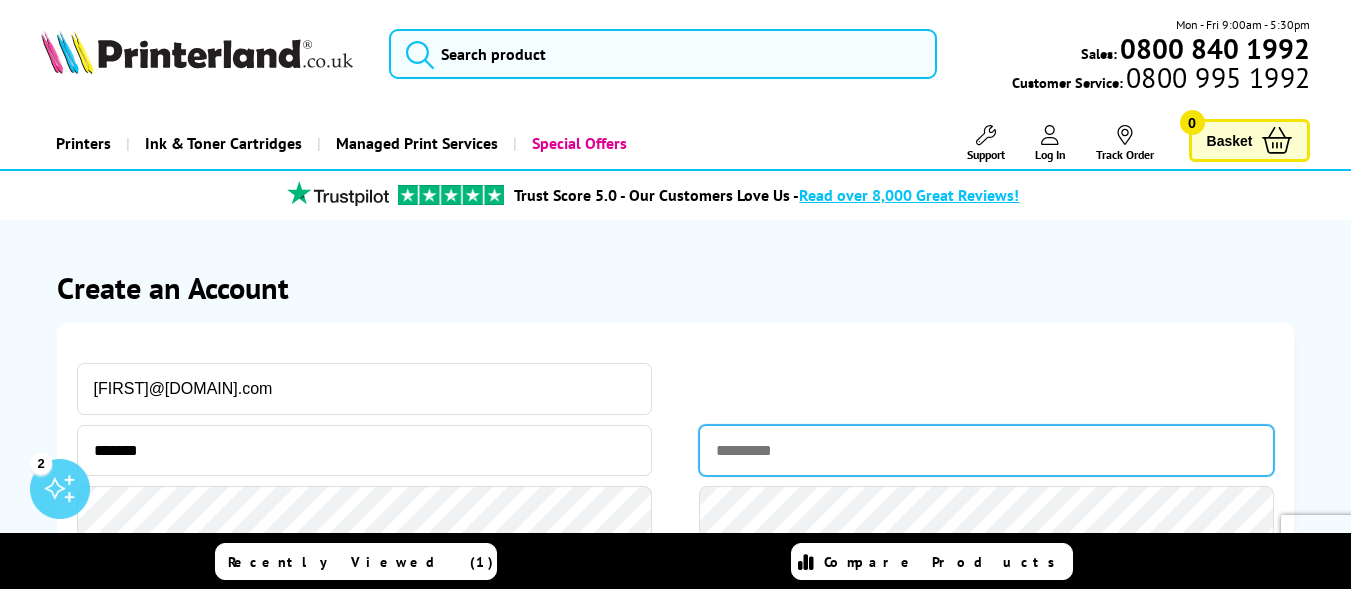 type on "*****" 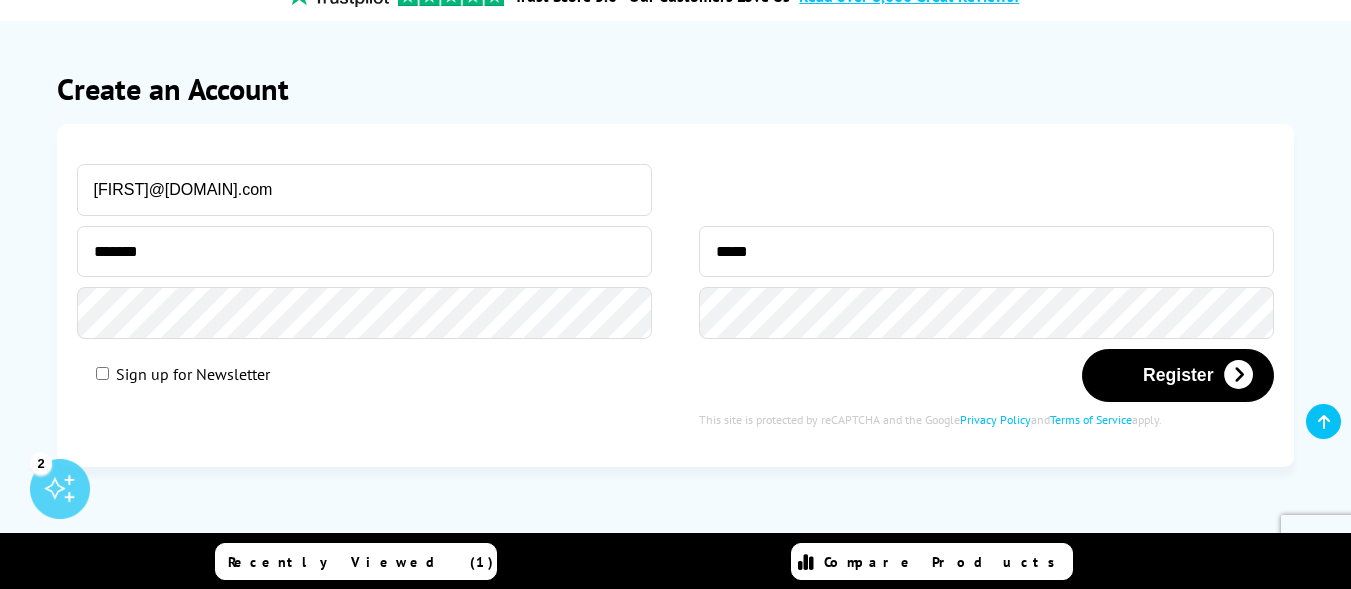 scroll, scrollTop: 200, scrollLeft: 0, axis: vertical 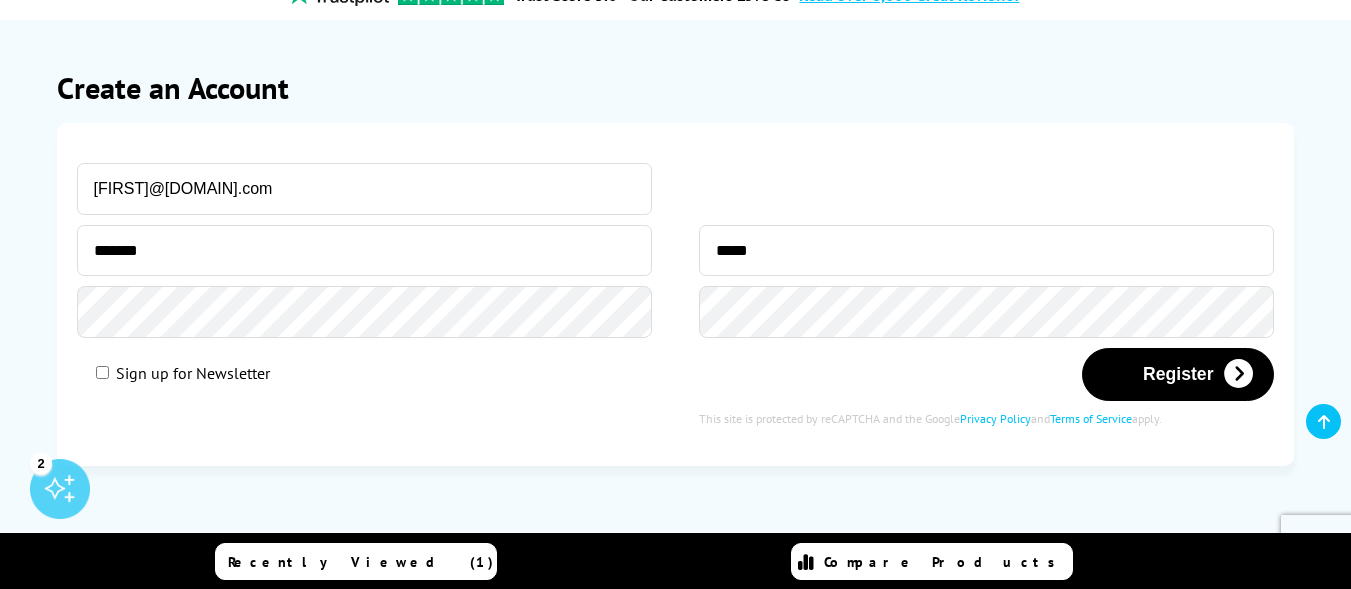 click on "Sign up for Newsletter" at bounding box center (102, 372) 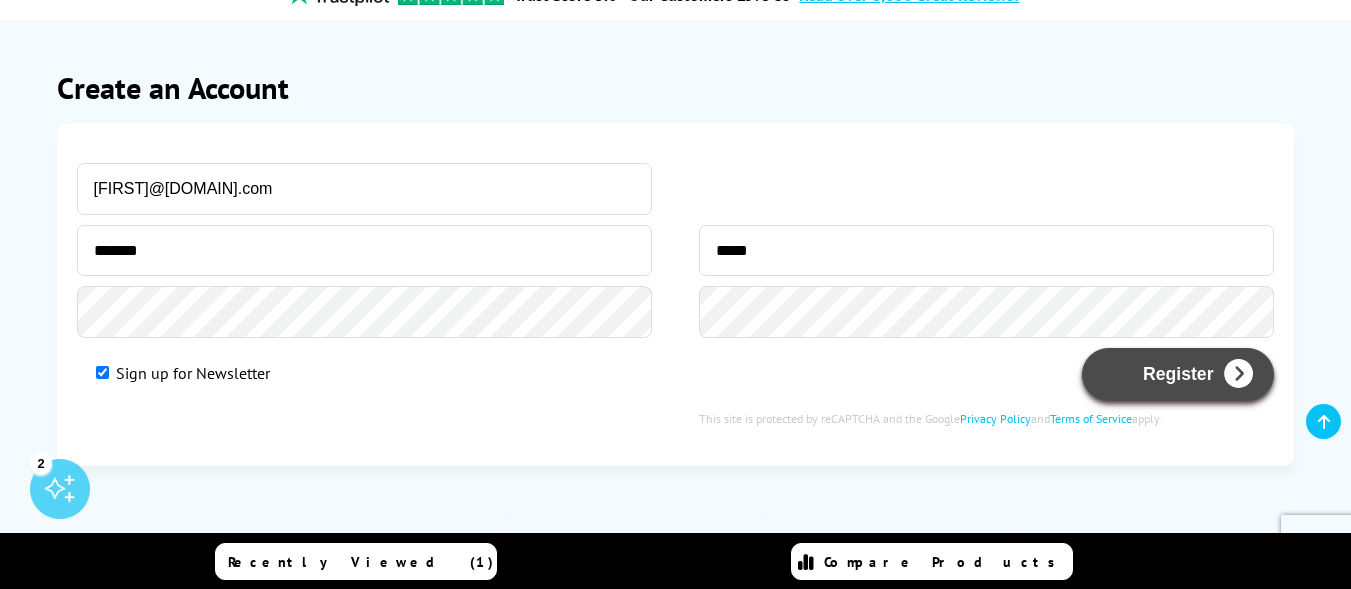 click on "Register" at bounding box center (1178, 374) 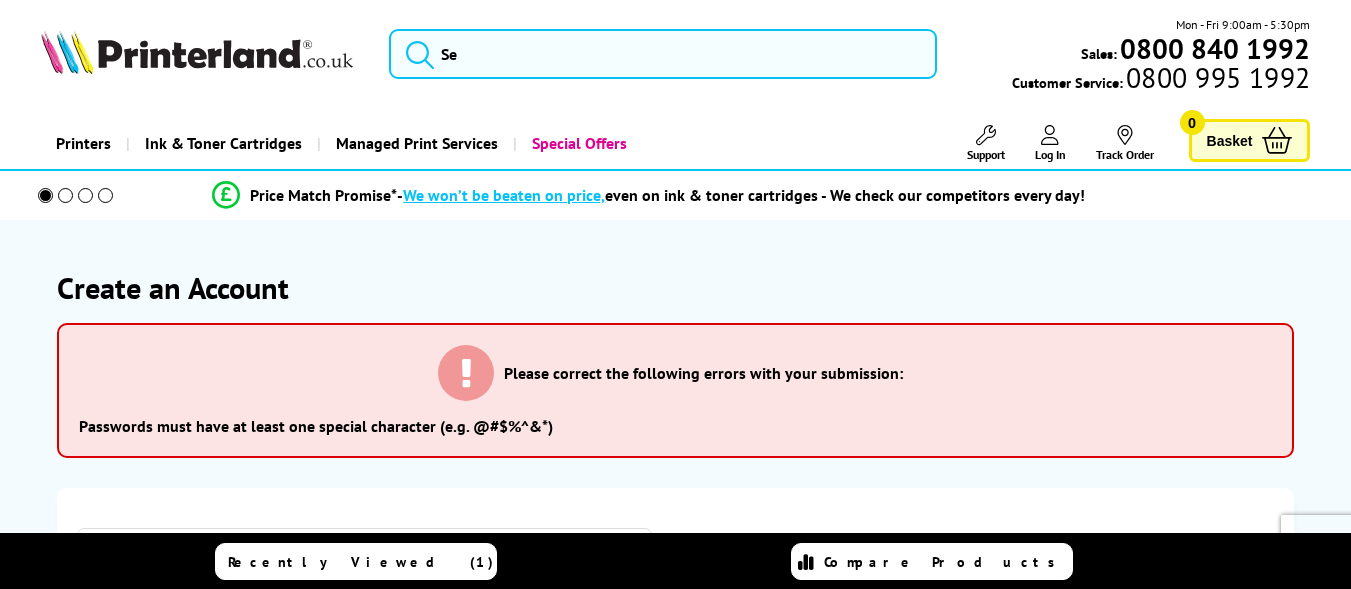 scroll, scrollTop: 0, scrollLeft: 0, axis: both 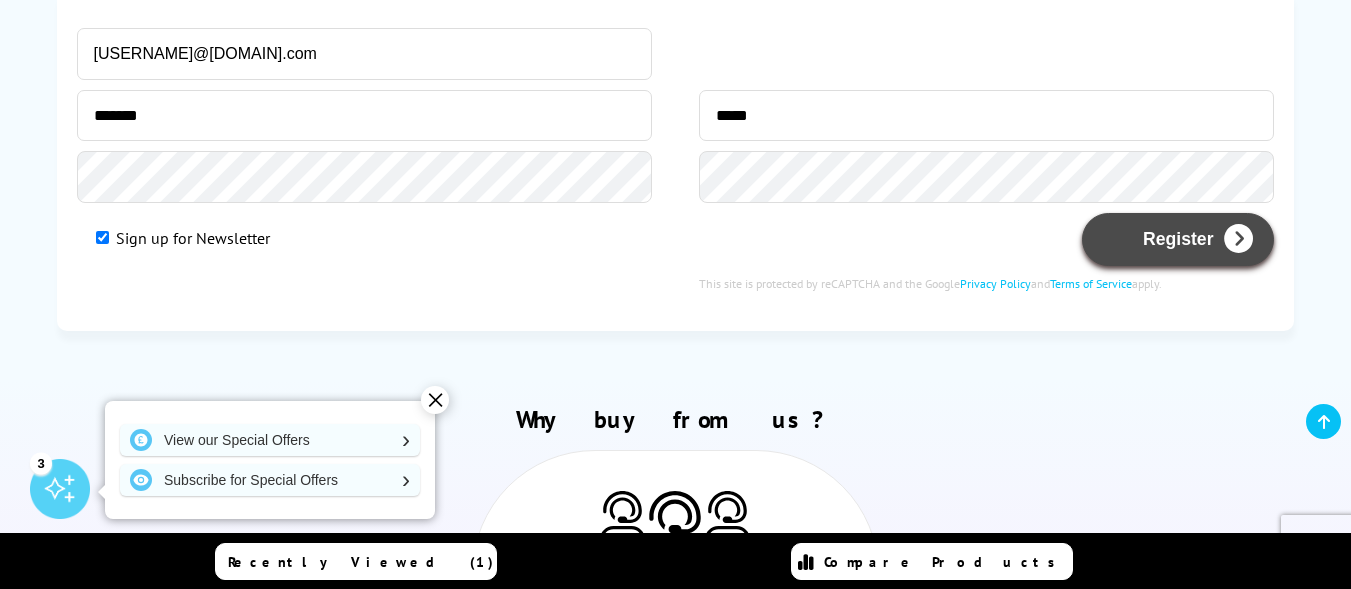 click on "Register" at bounding box center (1178, 239) 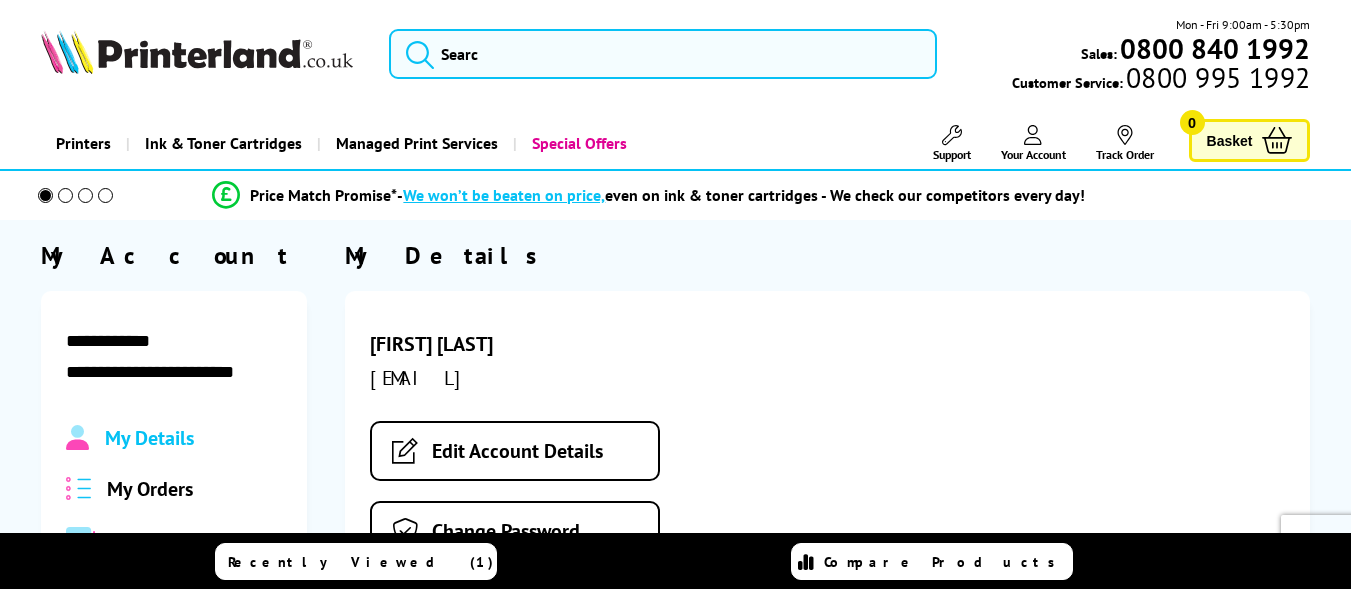 scroll, scrollTop: 0, scrollLeft: 0, axis: both 